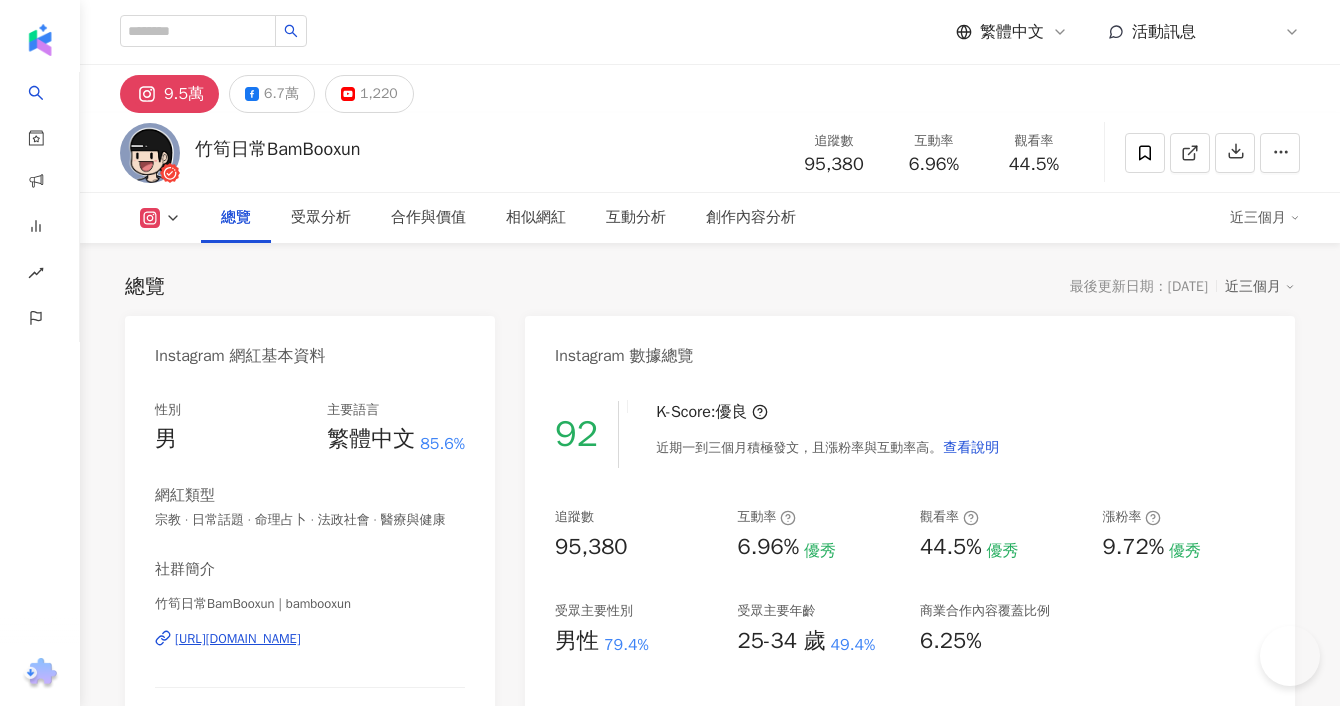 scroll, scrollTop: 1171, scrollLeft: 0, axis: vertical 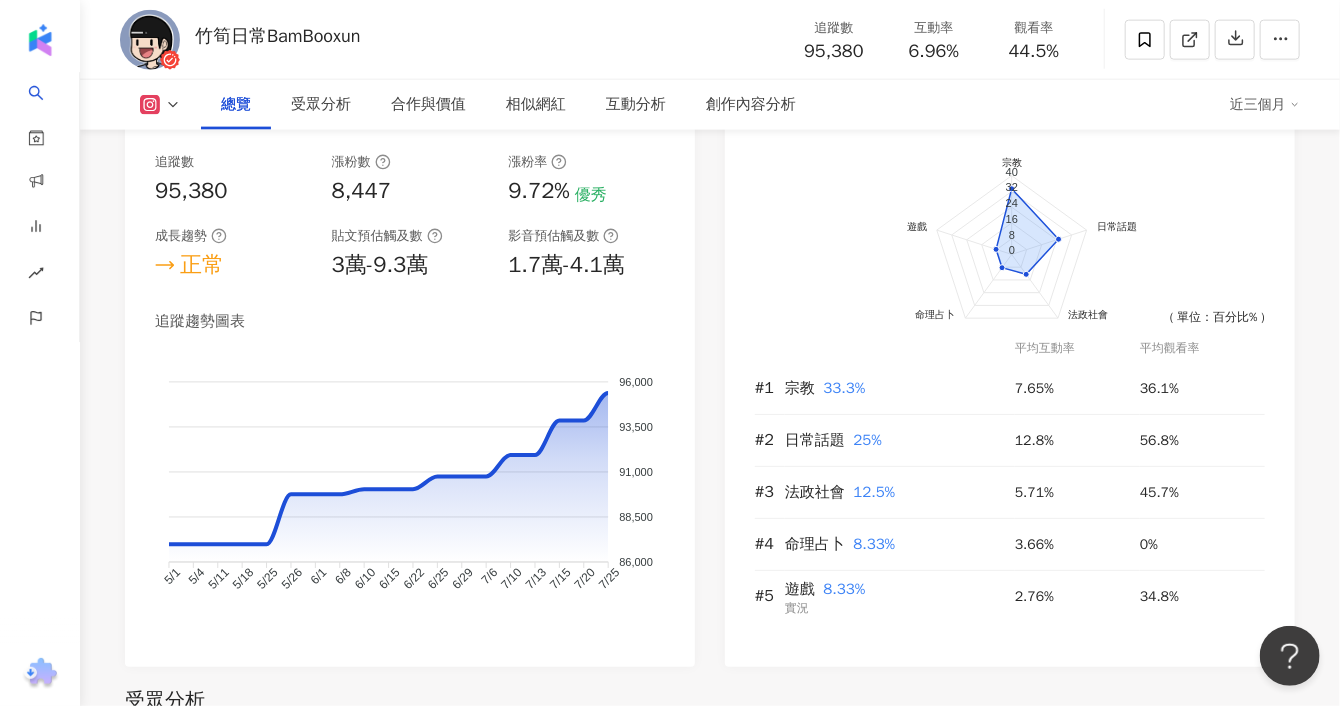 click 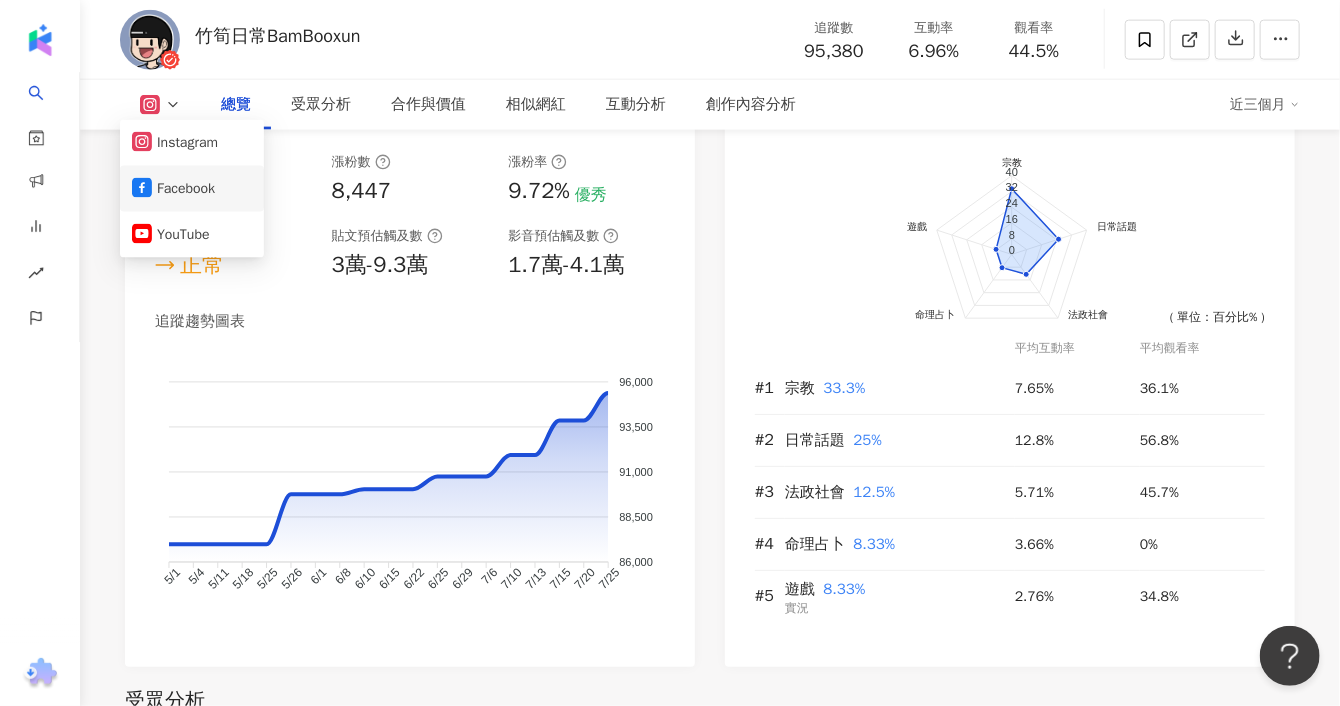 click on "Facebook" at bounding box center [192, 189] 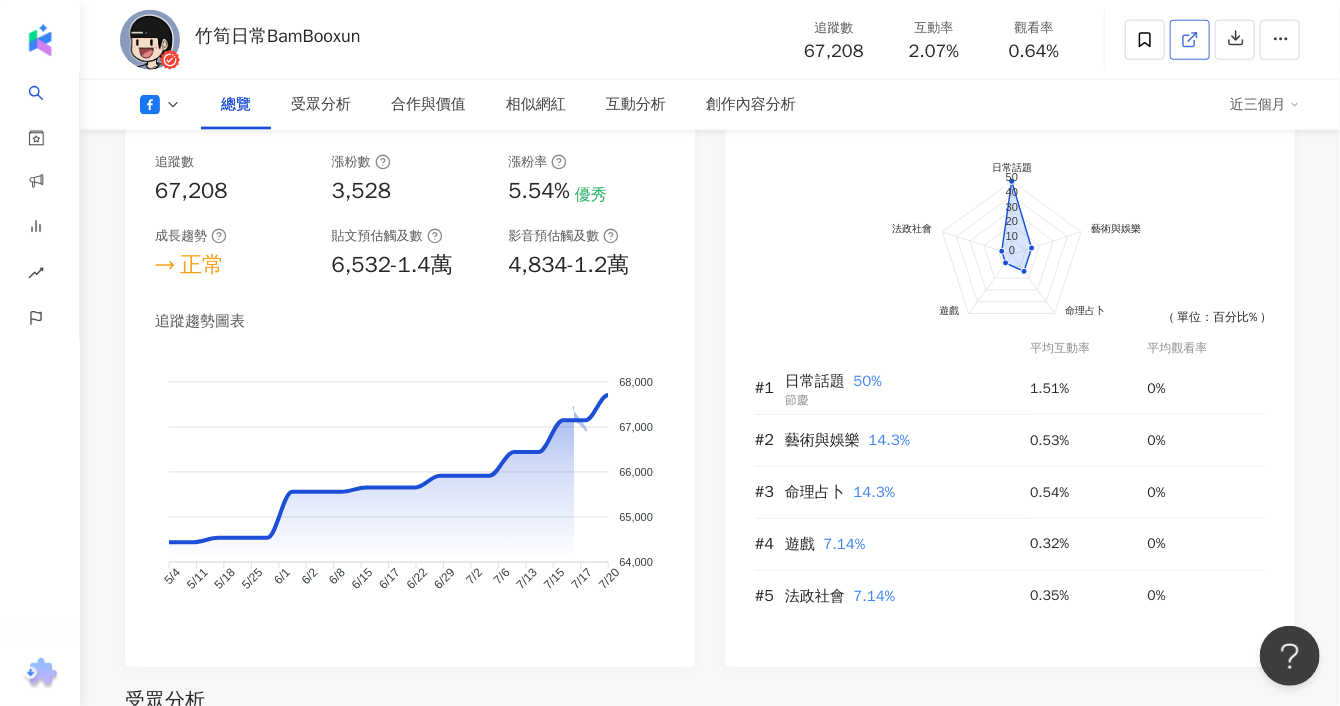 click at bounding box center [1190, 40] 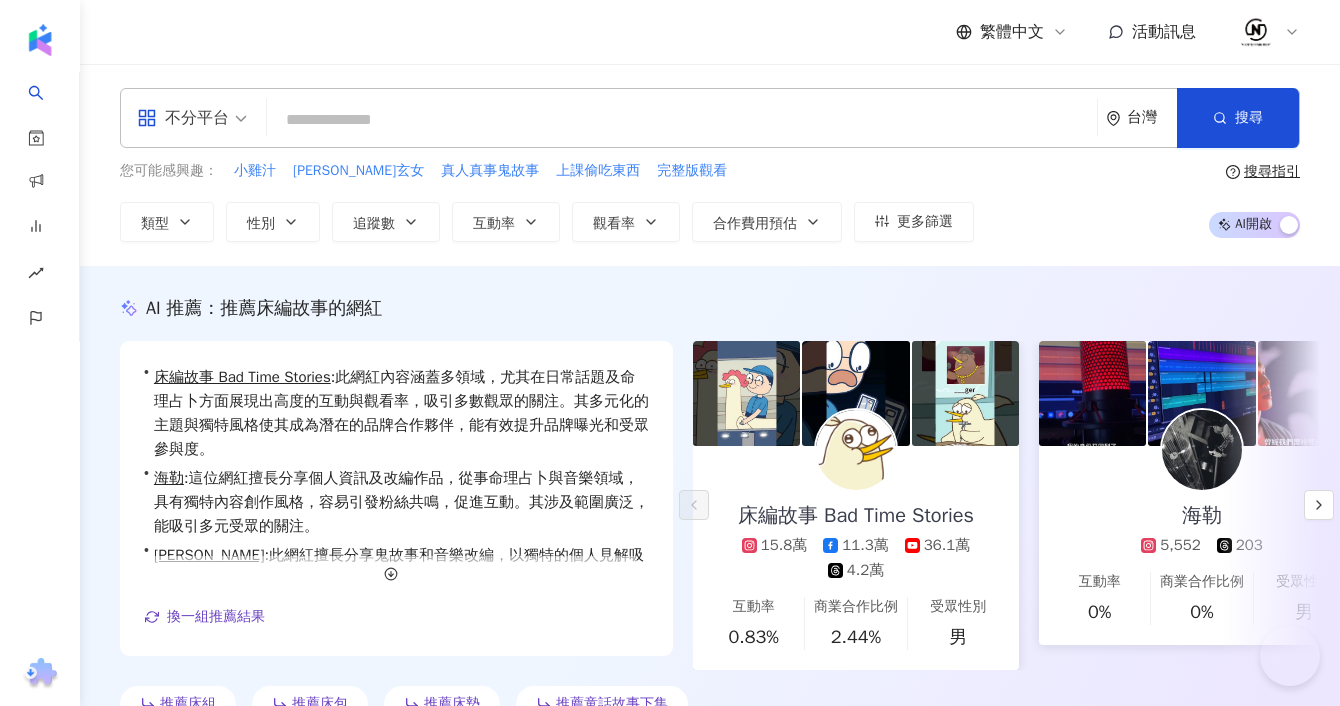 scroll, scrollTop: 111, scrollLeft: 0, axis: vertical 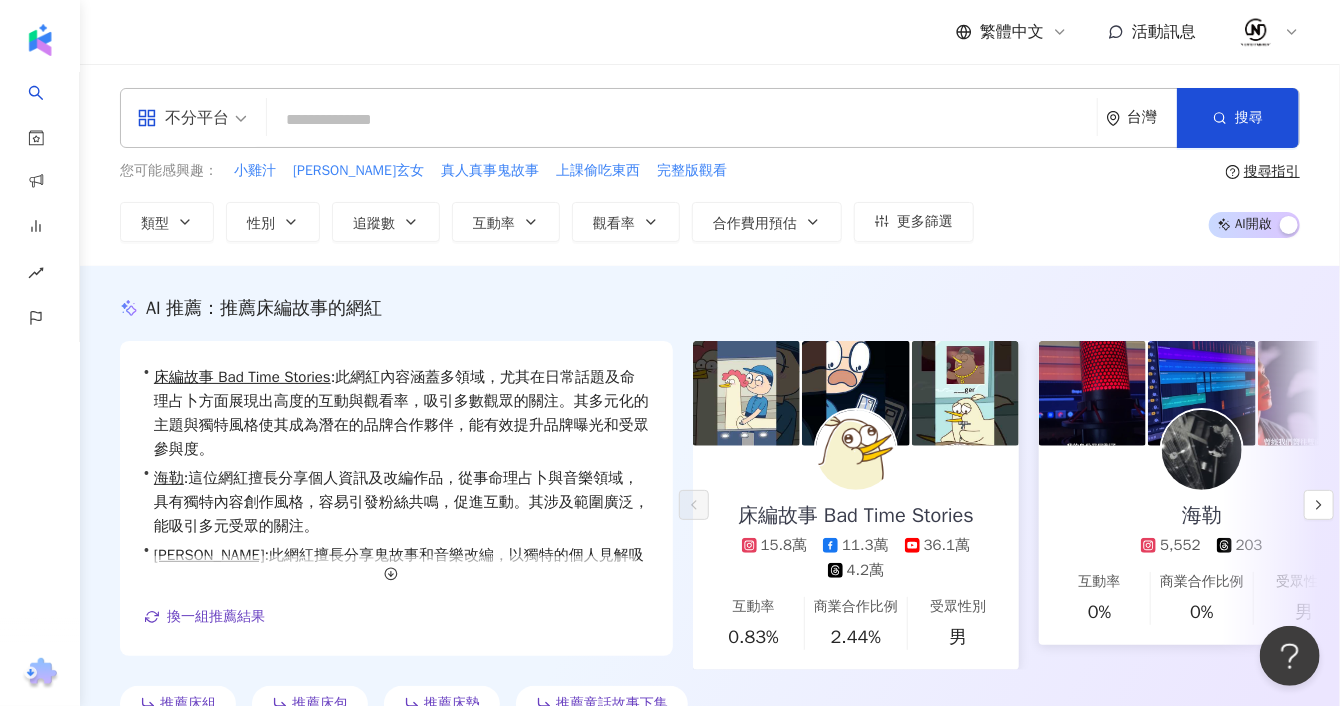 click at bounding box center [682, 120] 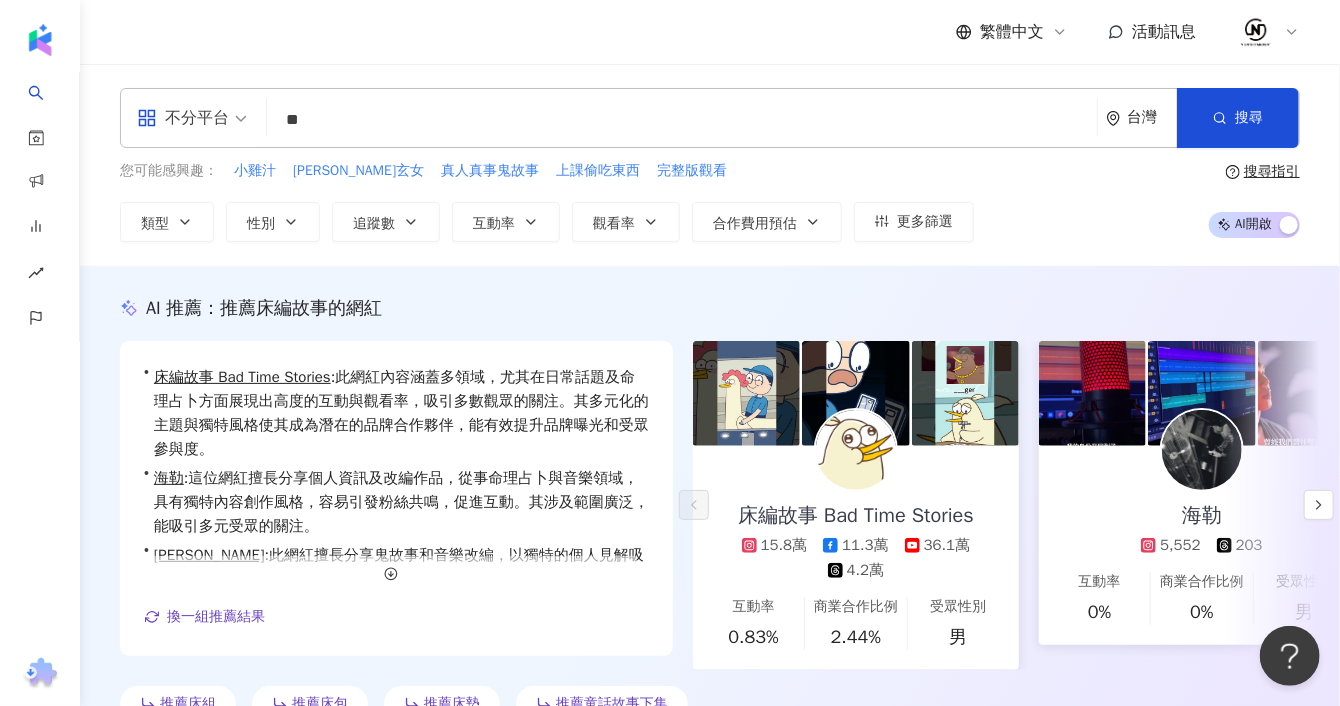 type on "*" 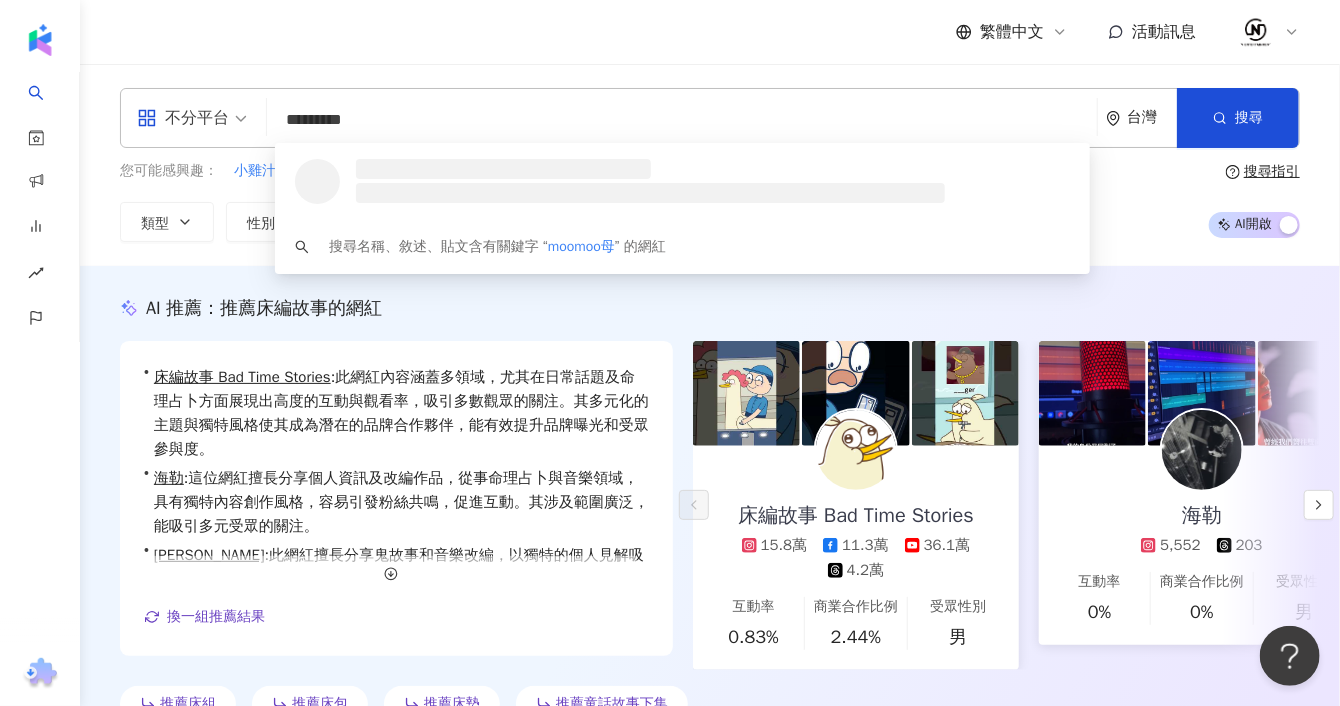 type on "********" 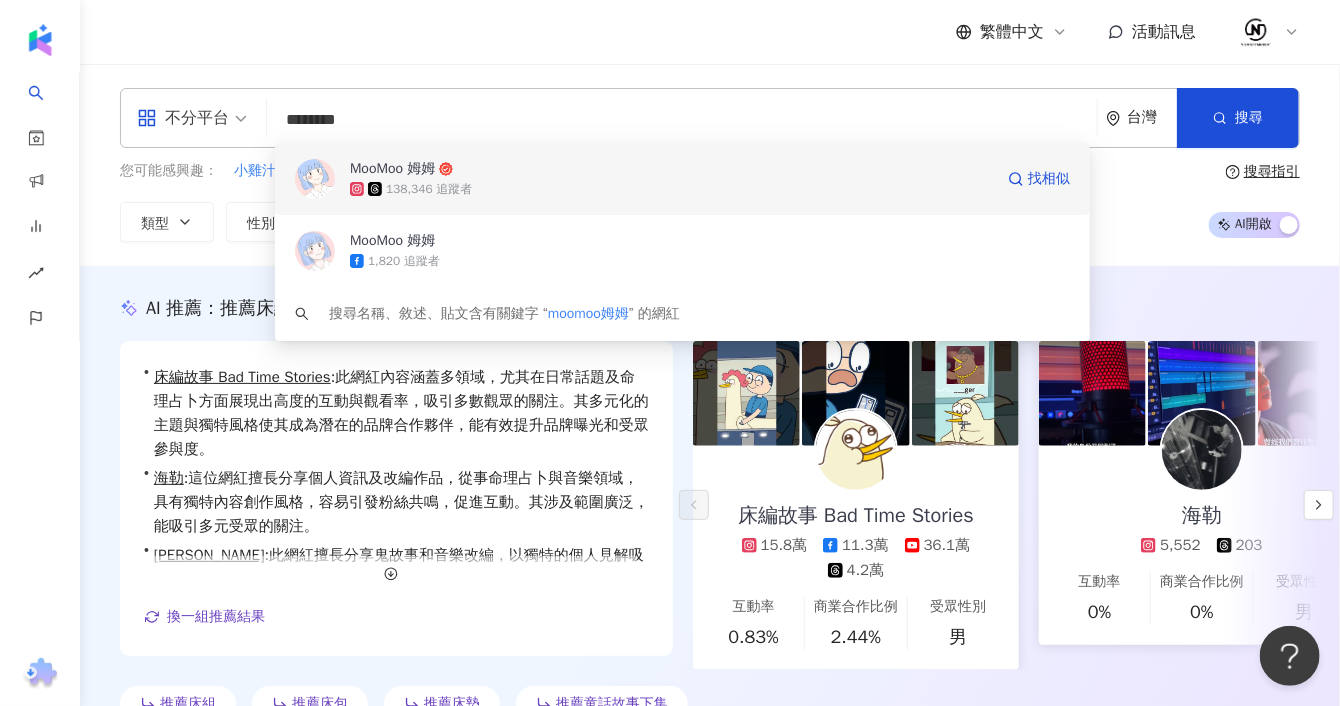 click on "138,346   追蹤者" at bounding box center (429, 189) 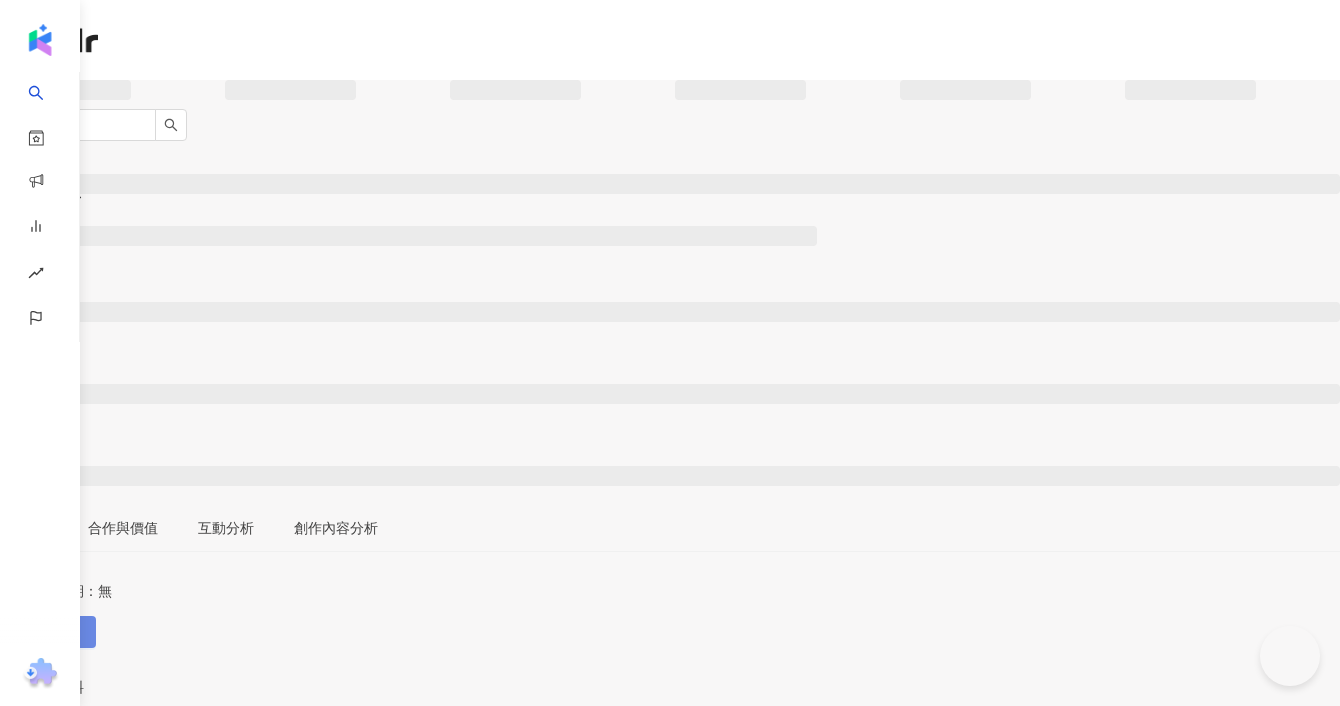 scroll, scrollTop: 0, scrollLeft: 0, axis: both 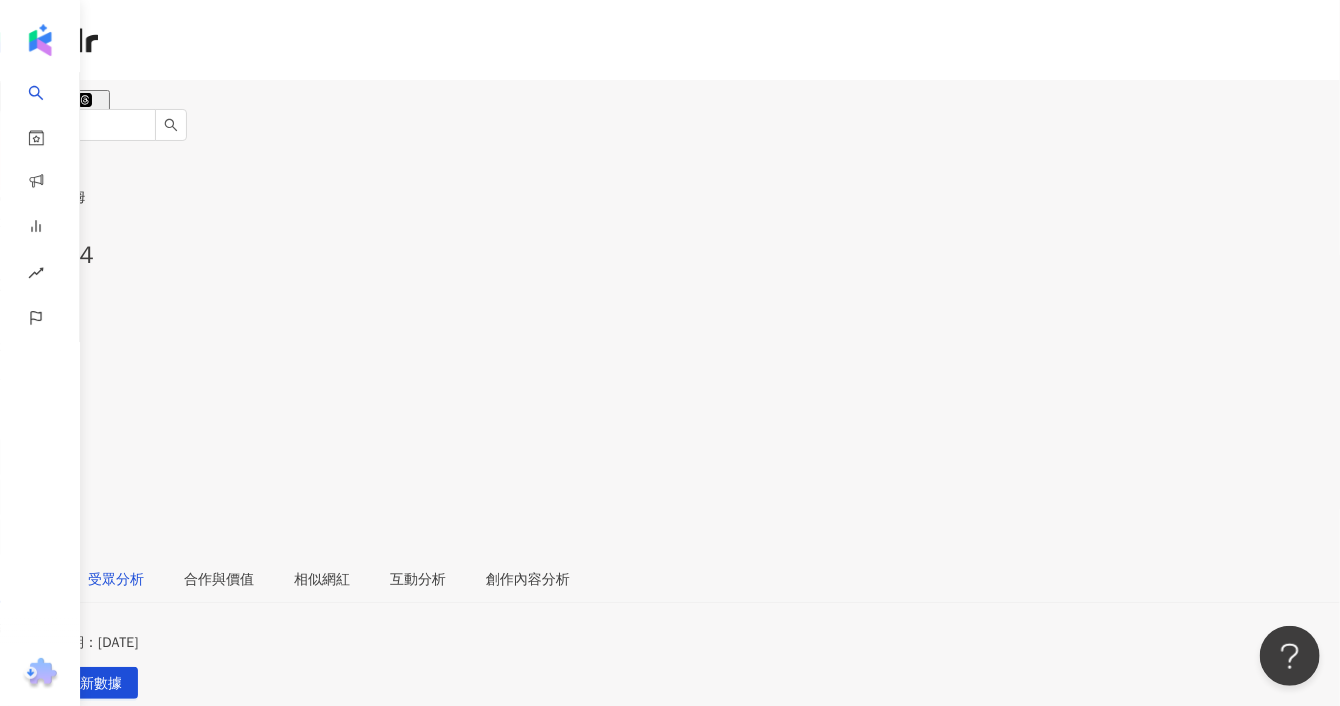 click on "受眾分析" at bounding box center (116, 580) 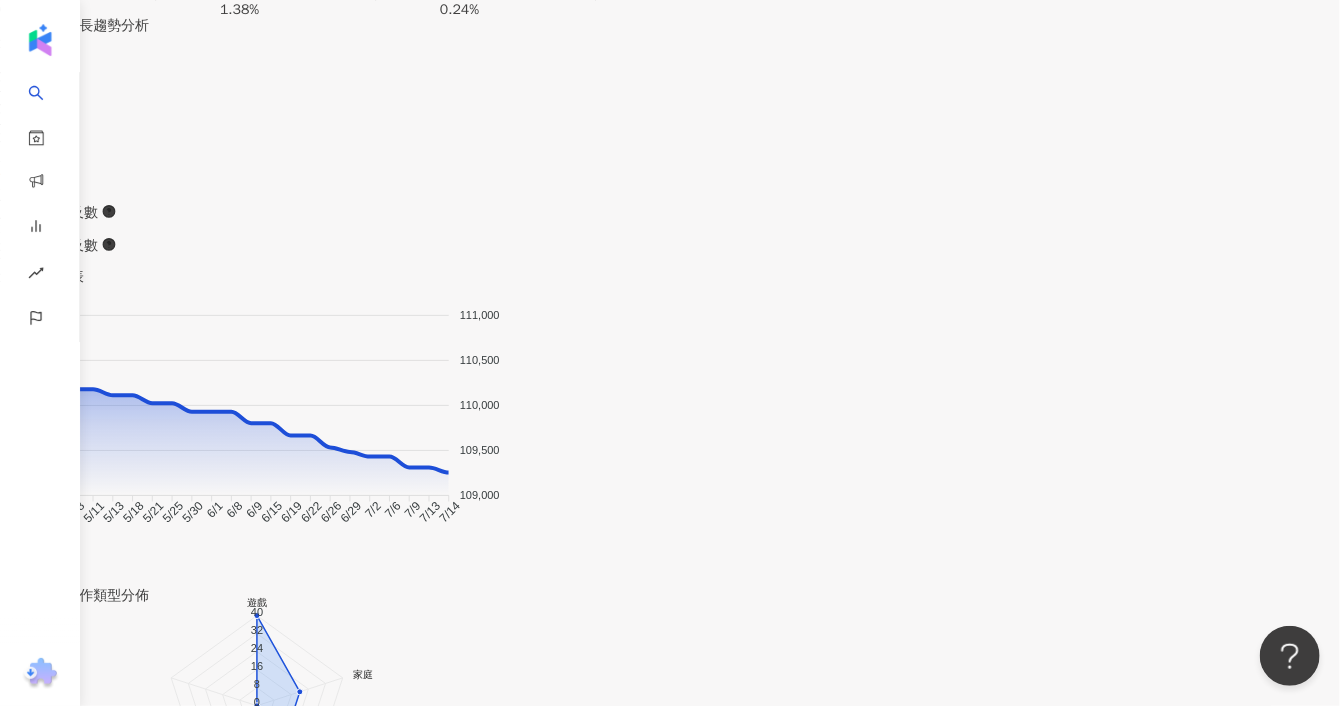 scroll, scrollTop: 1713, scrollLeft: 0, axis: vertical 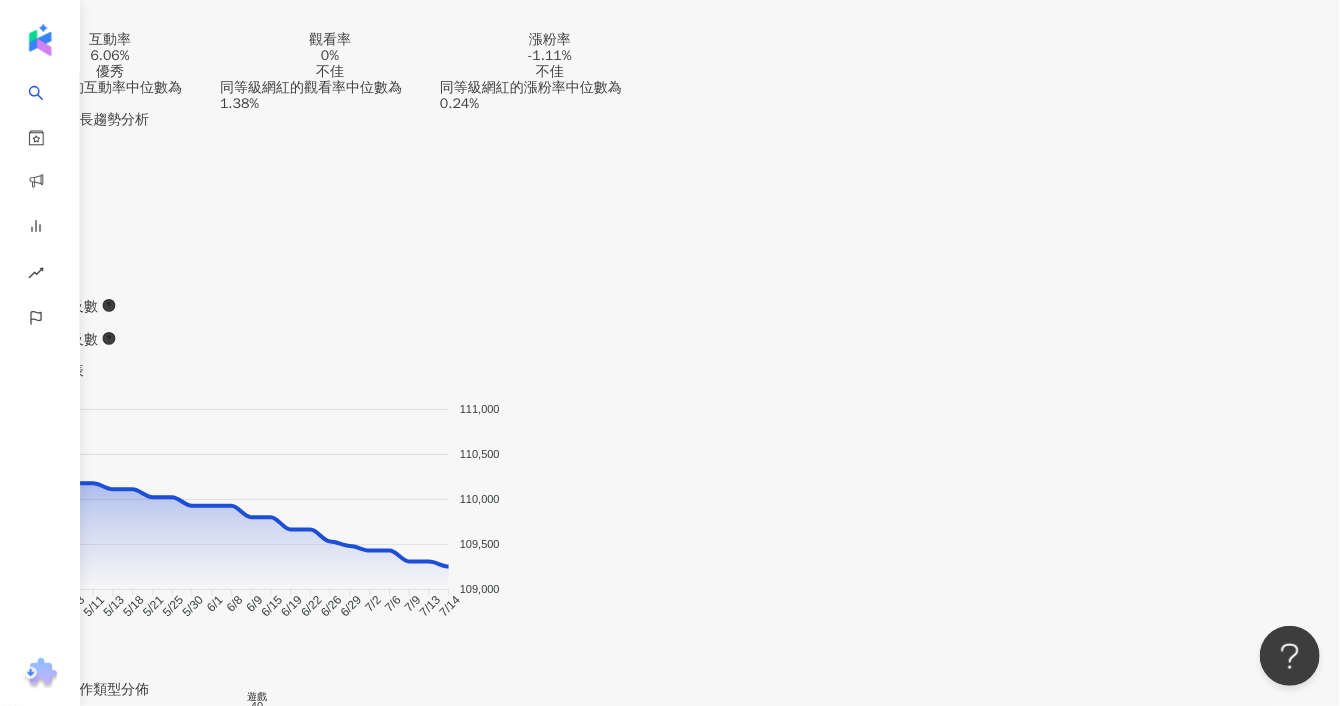 click 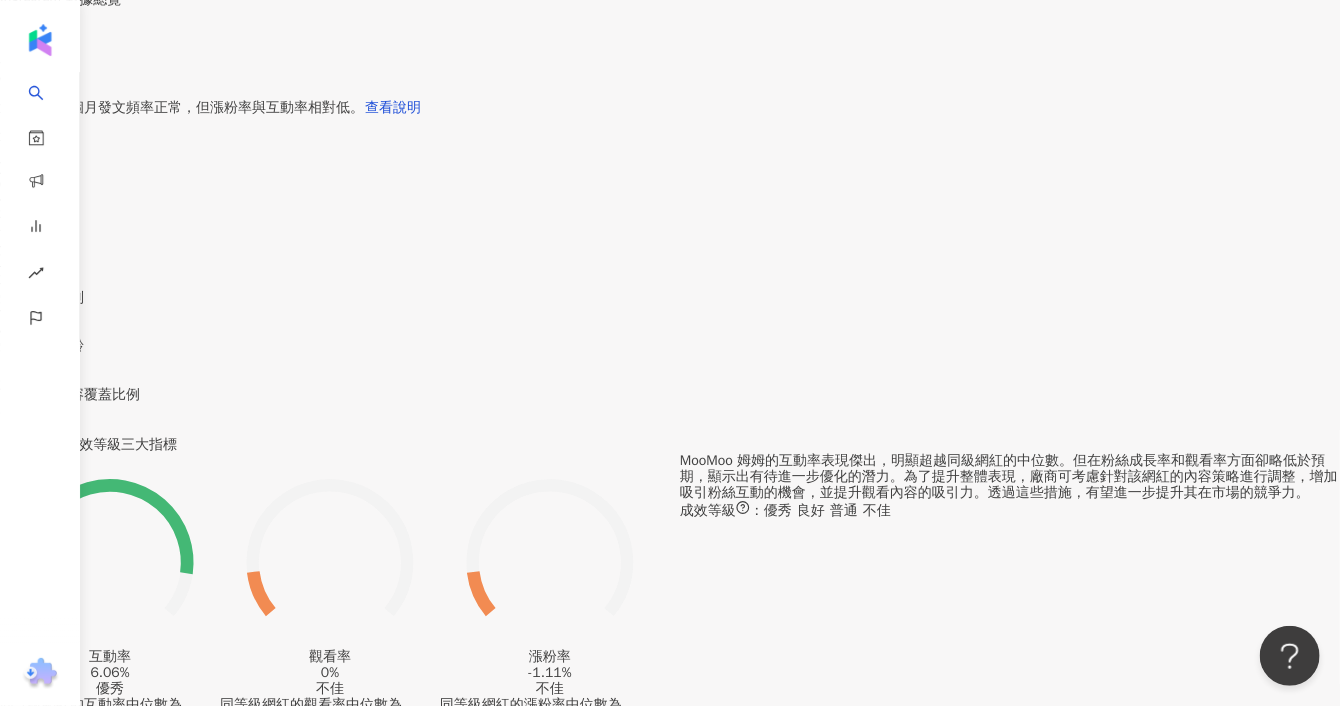 scroll, scrollTop: 1046, scrollLeft: 0, axis: vertical 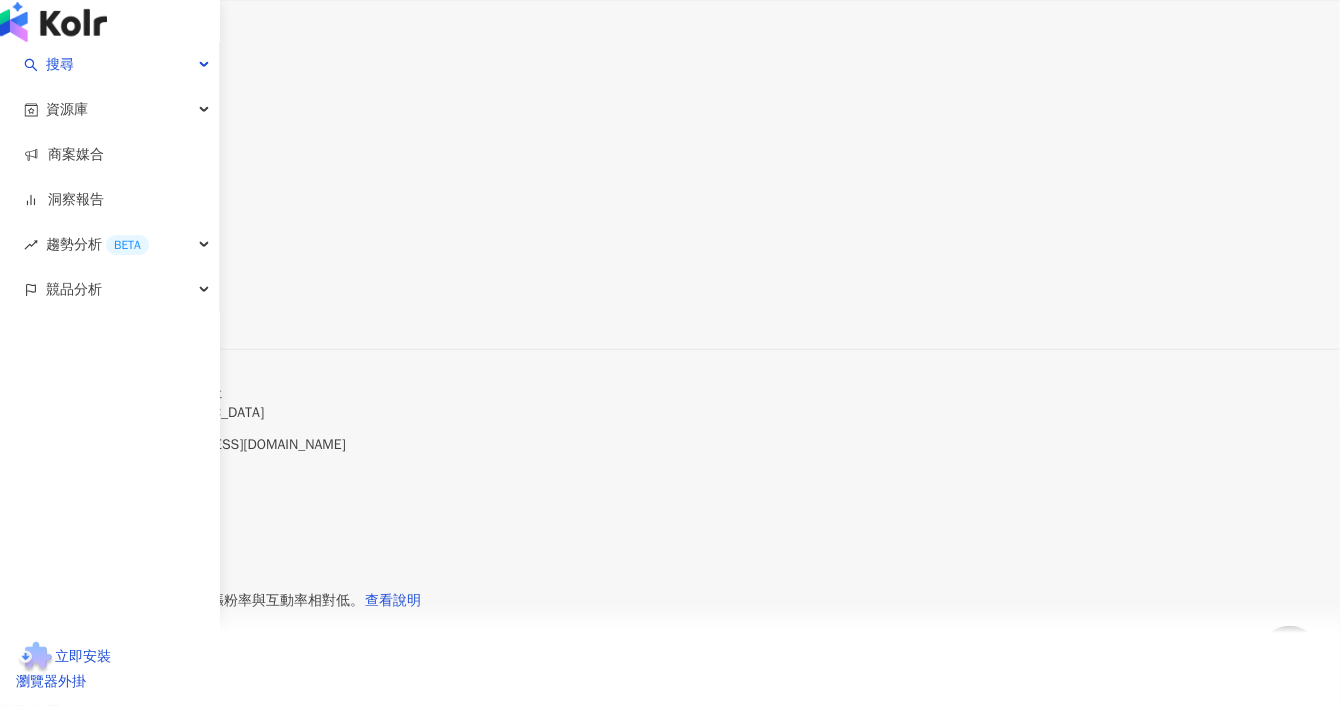 click at bounding box center (110, 21) 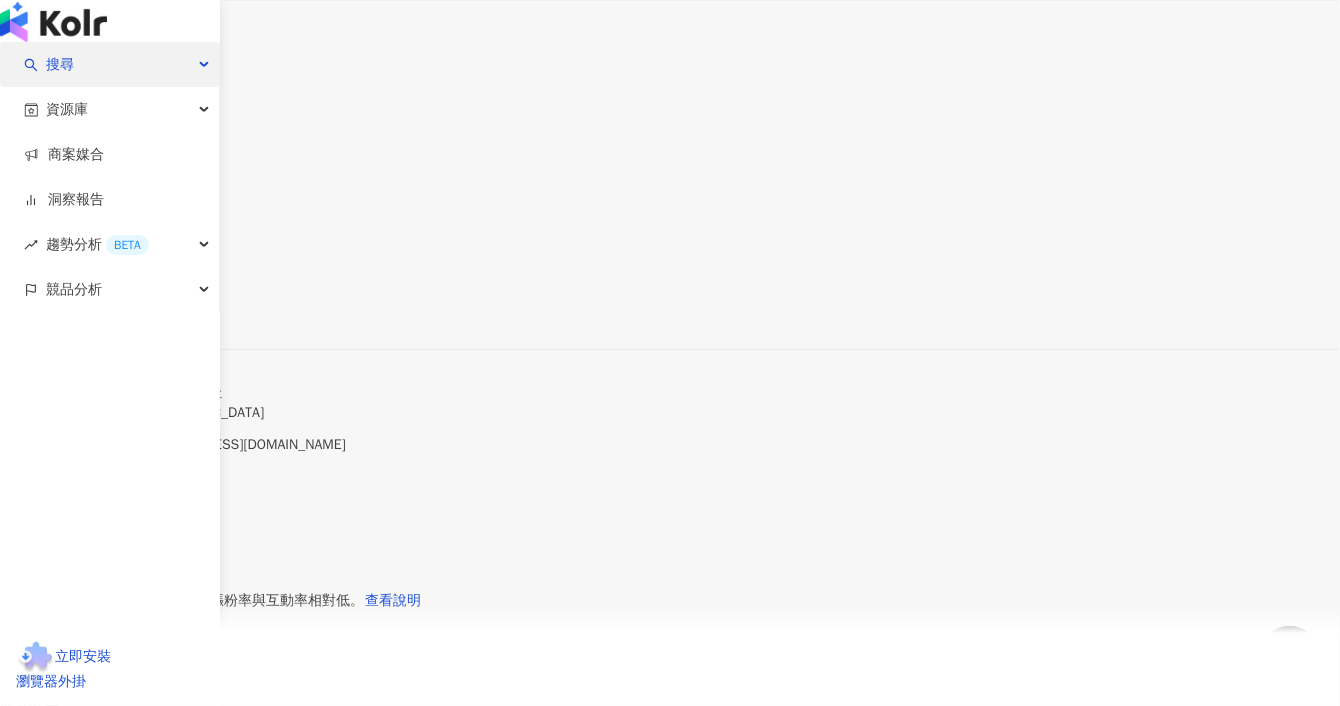 click on "搜尋" at bounding box center (109, 64) 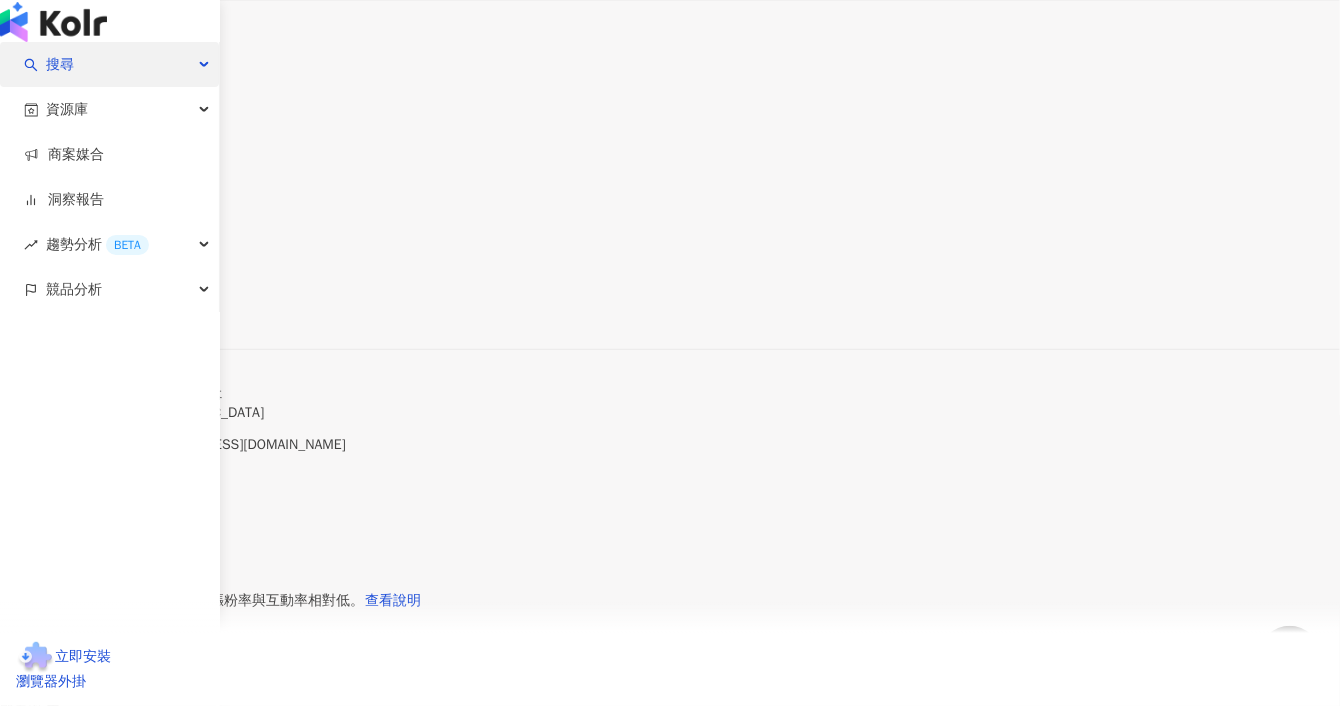 click on "搜尋" at bounding box center (109, 64) 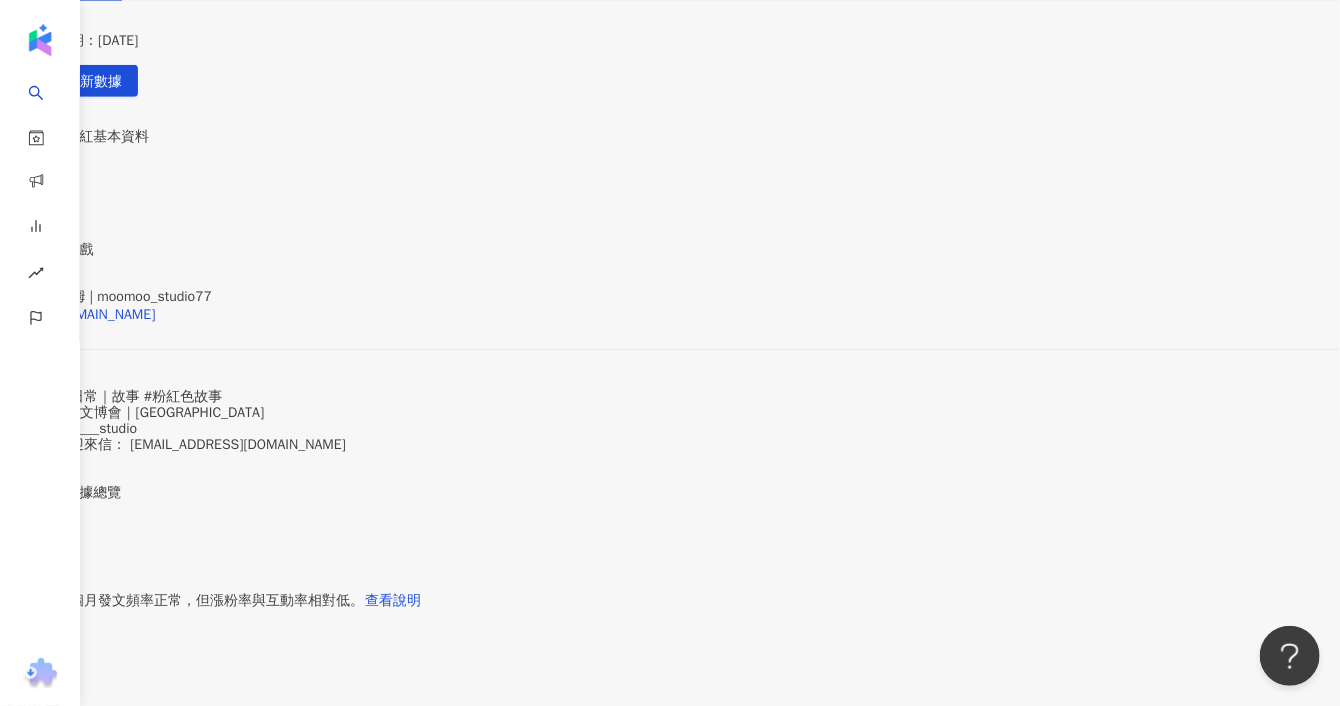 scroll, scrollTop: 0, scrollLeft: 0, axis: both 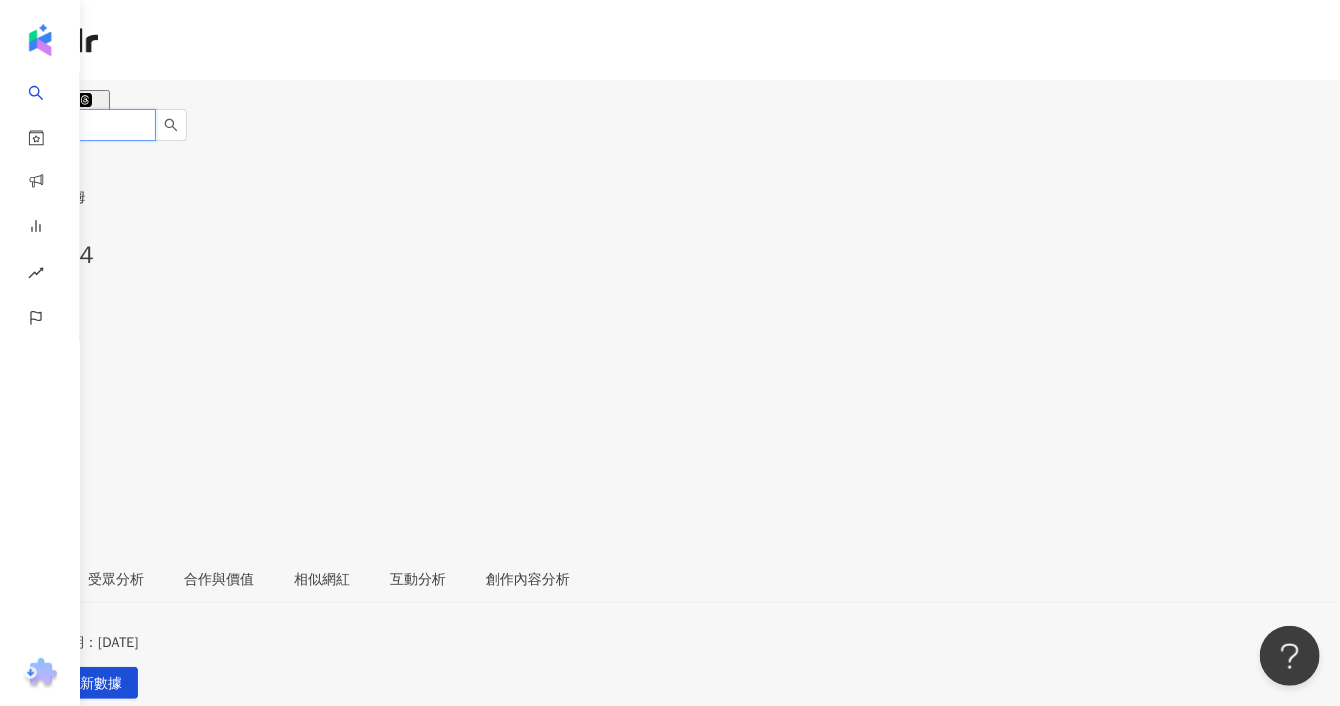 click at bounding box center (78, 125) 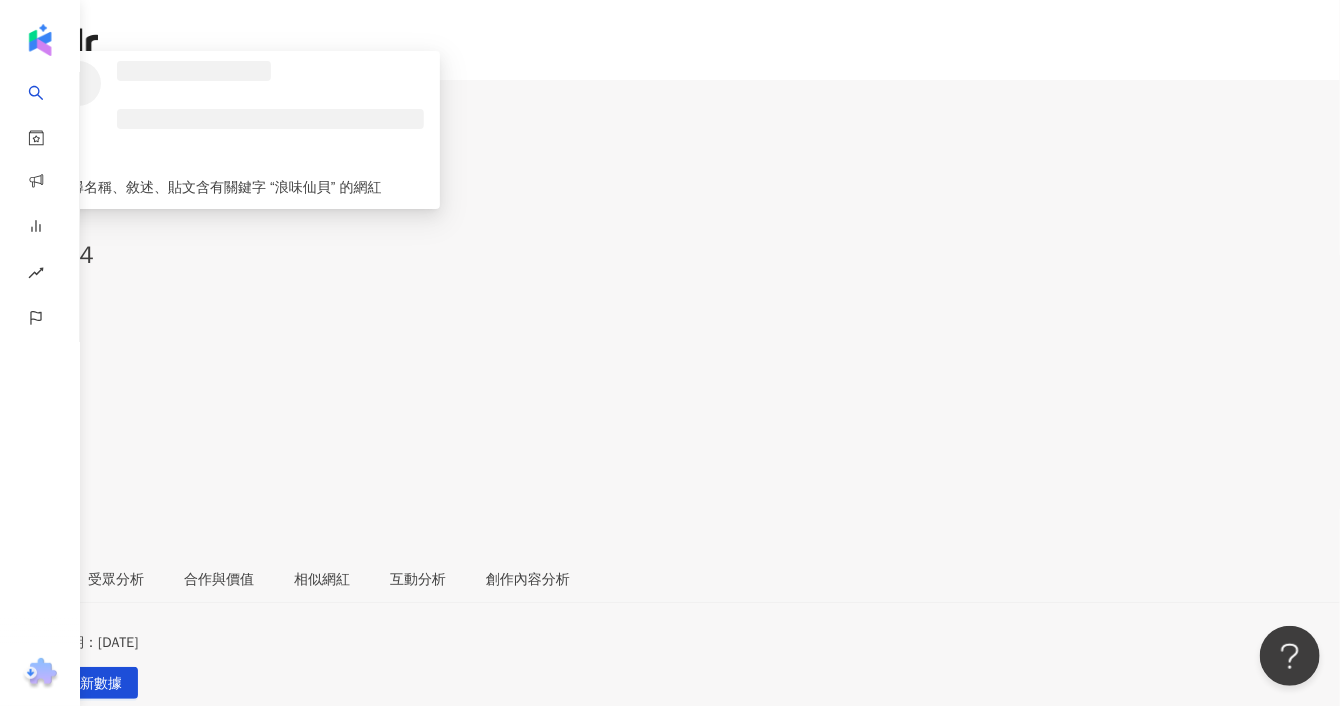 click at bounding box center [171, 125] 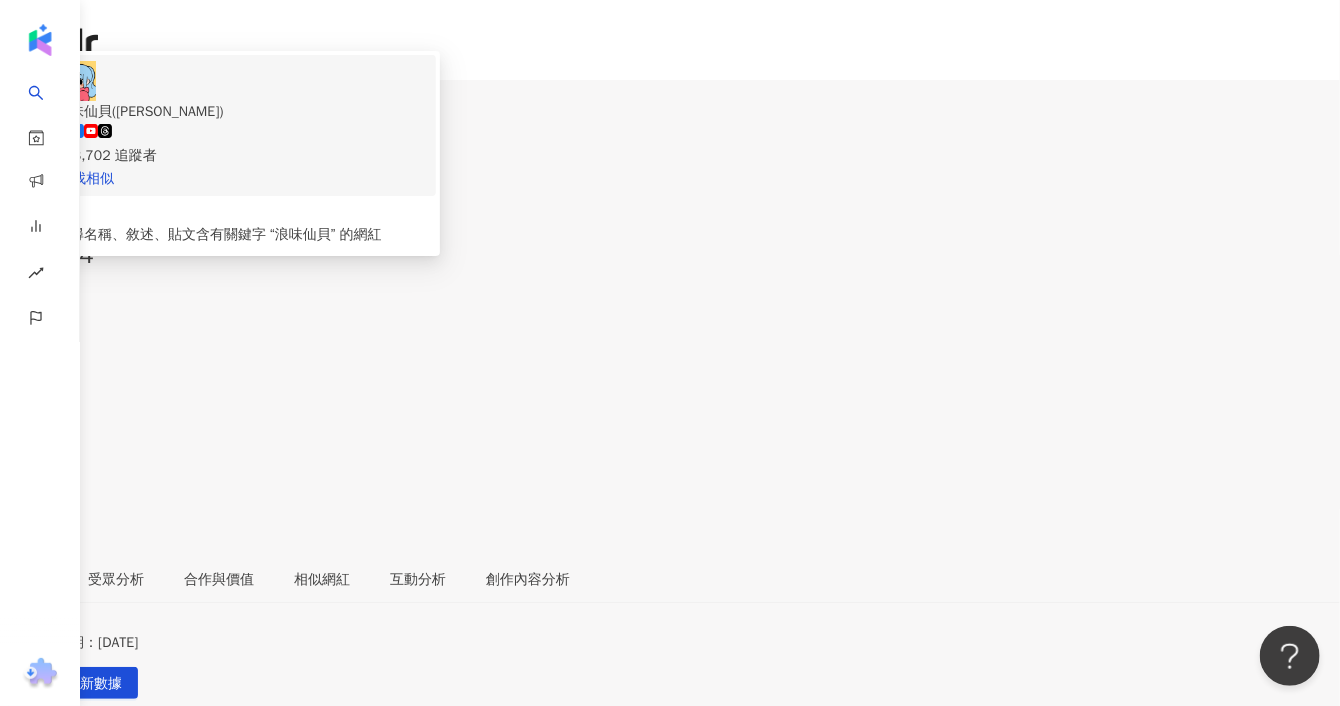 click at bounding box center (76, 81) 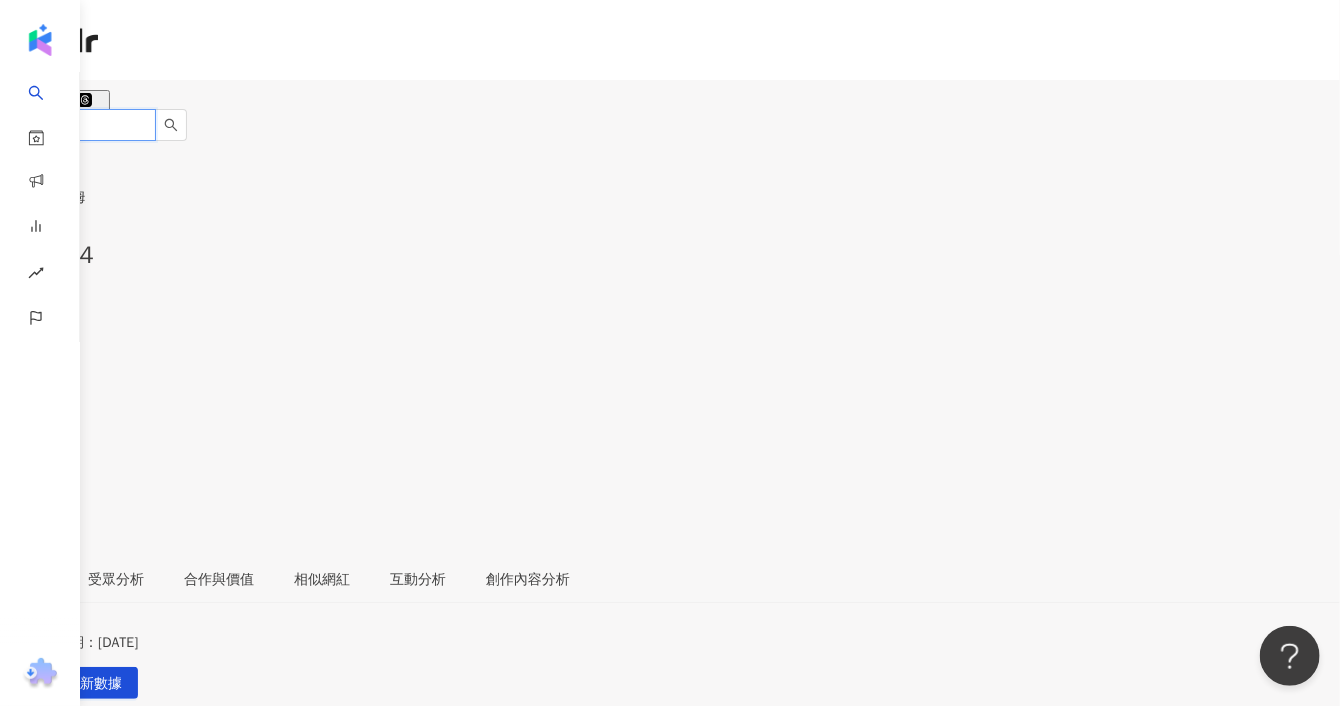 click at bounding box center [78, 125] 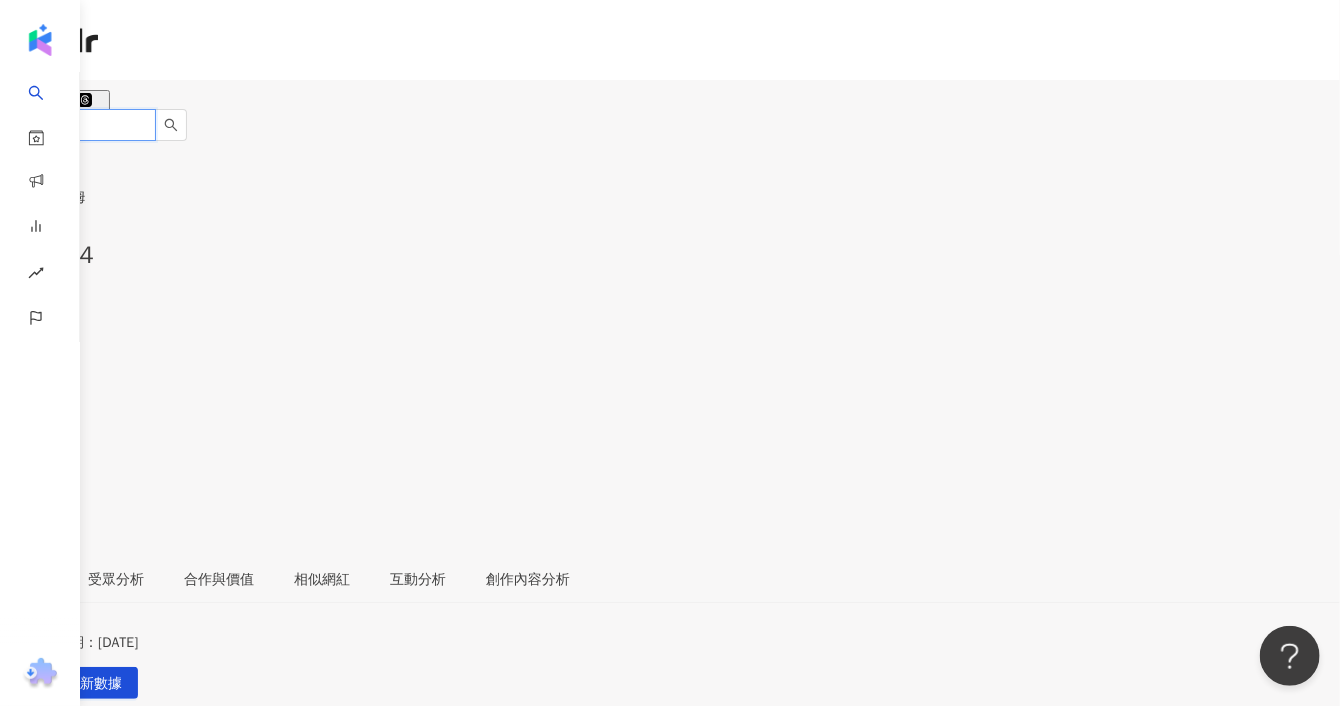 type on "**" 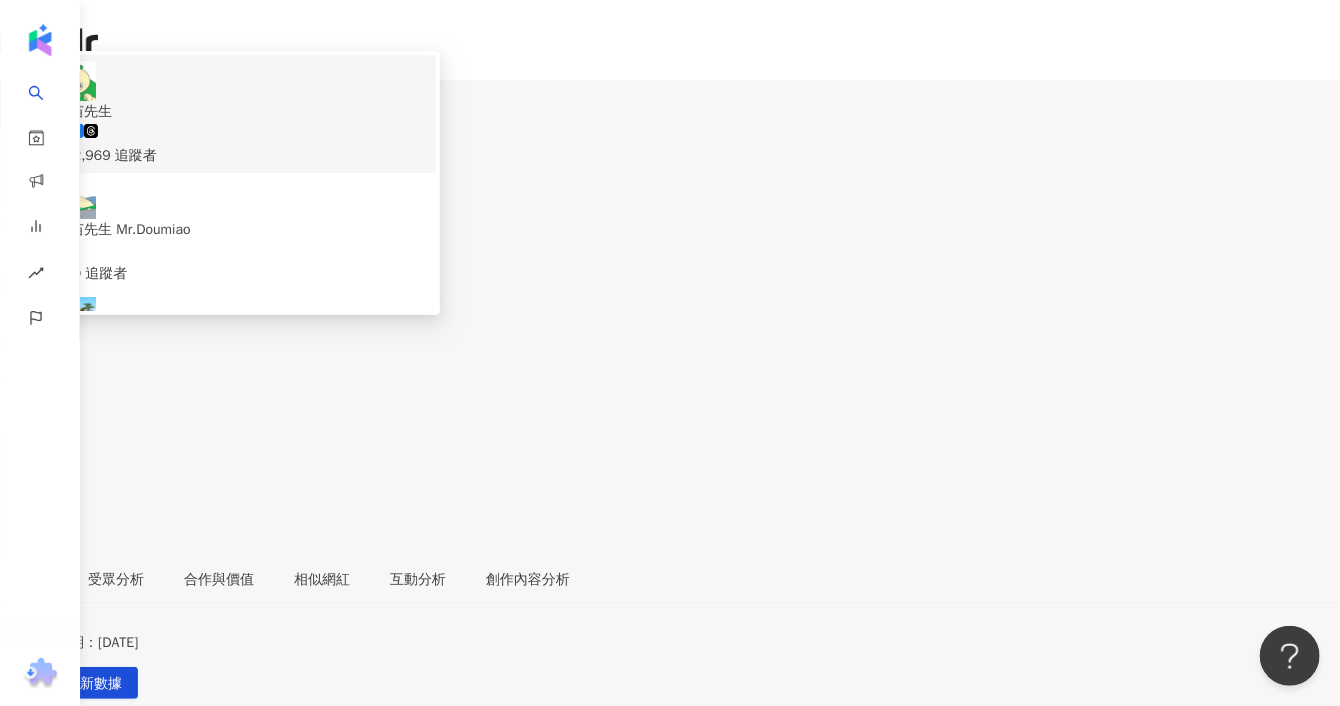 click on "豆苗先生 512,969   追蹤者" at bounding box center [240, 114] 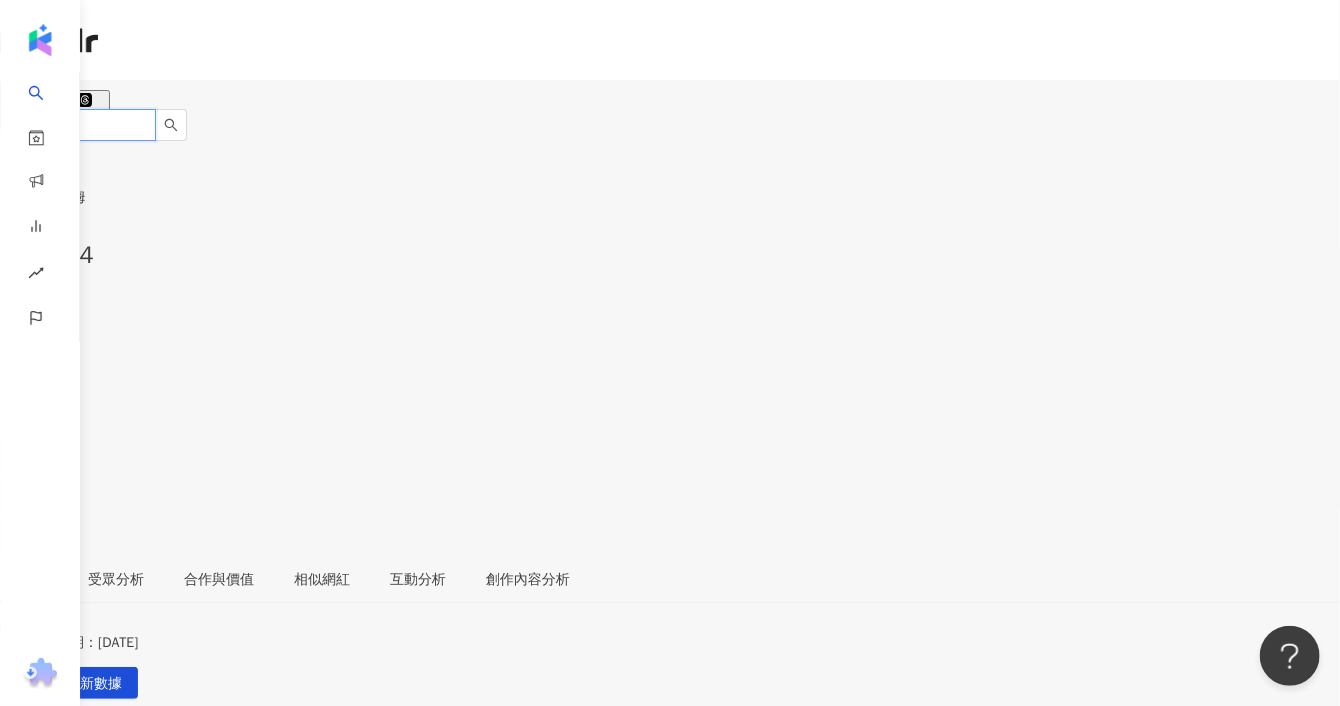 click at bounding box center [78, 125] 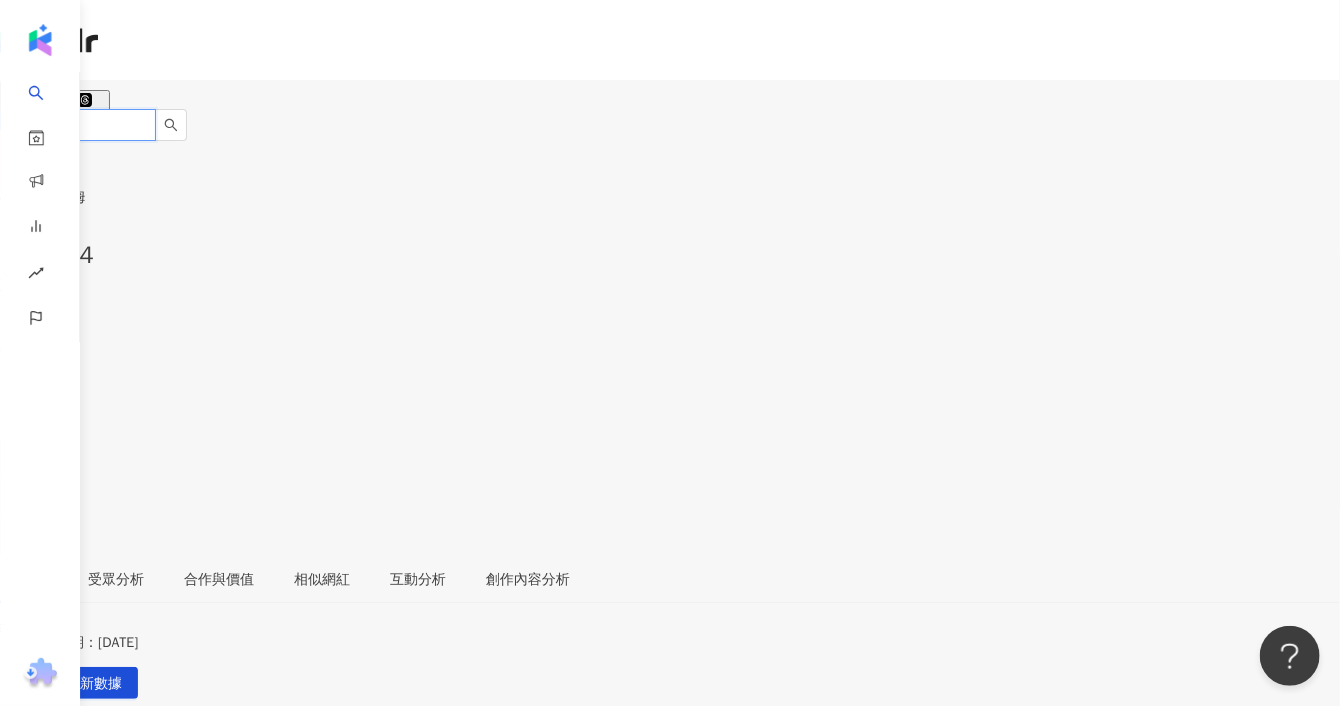 type on "**" 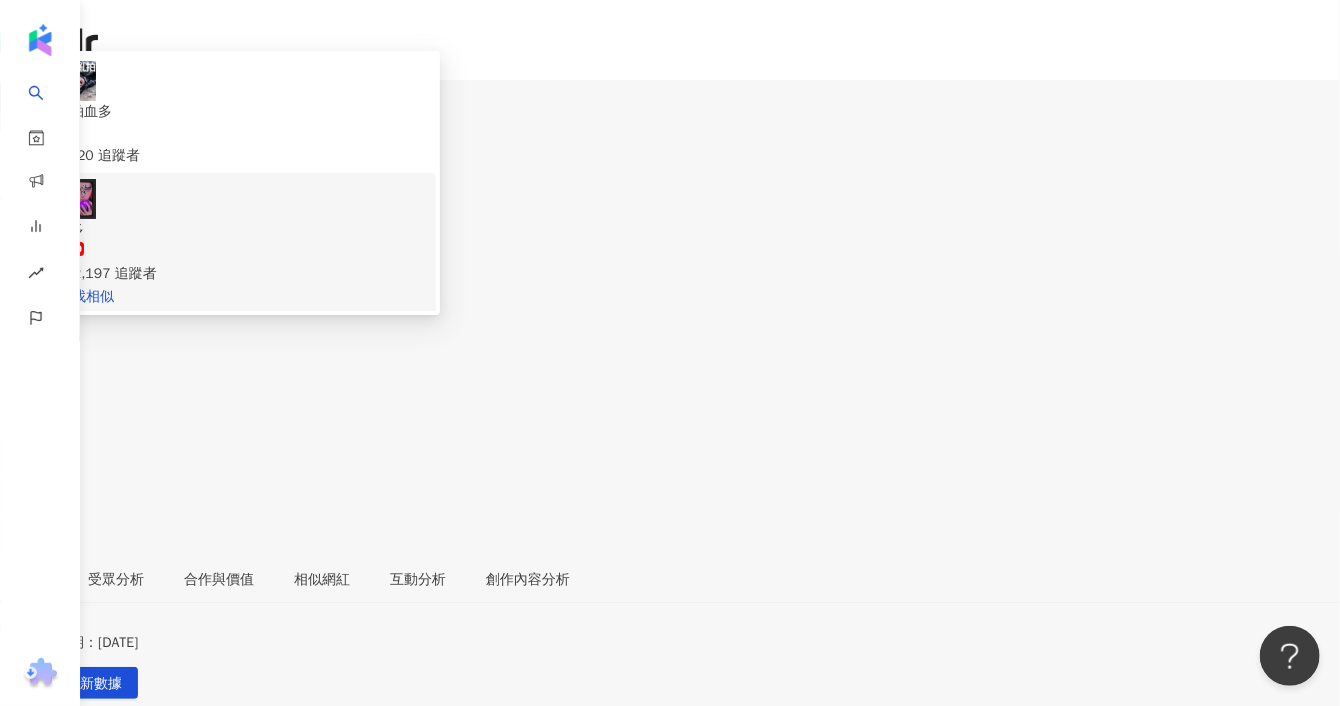 click on "血多 312,197   追蹤者" at bounding box center (240, 252) 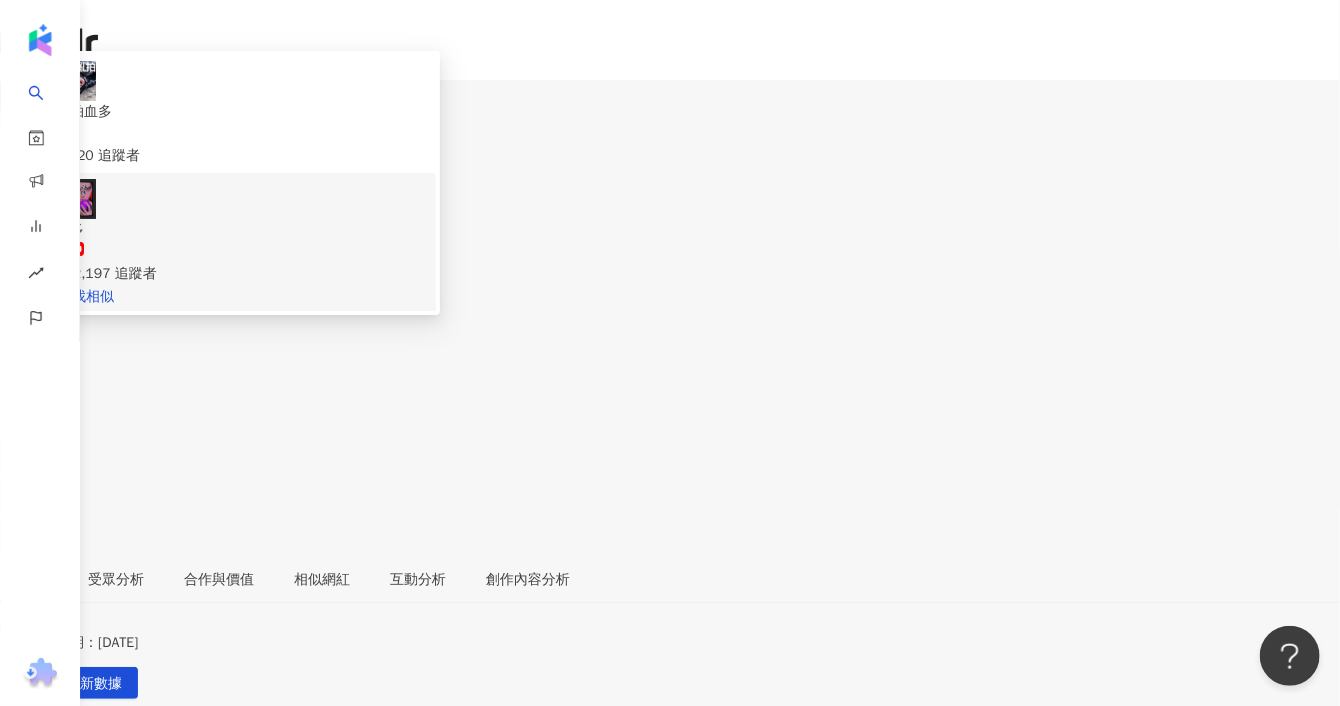 type 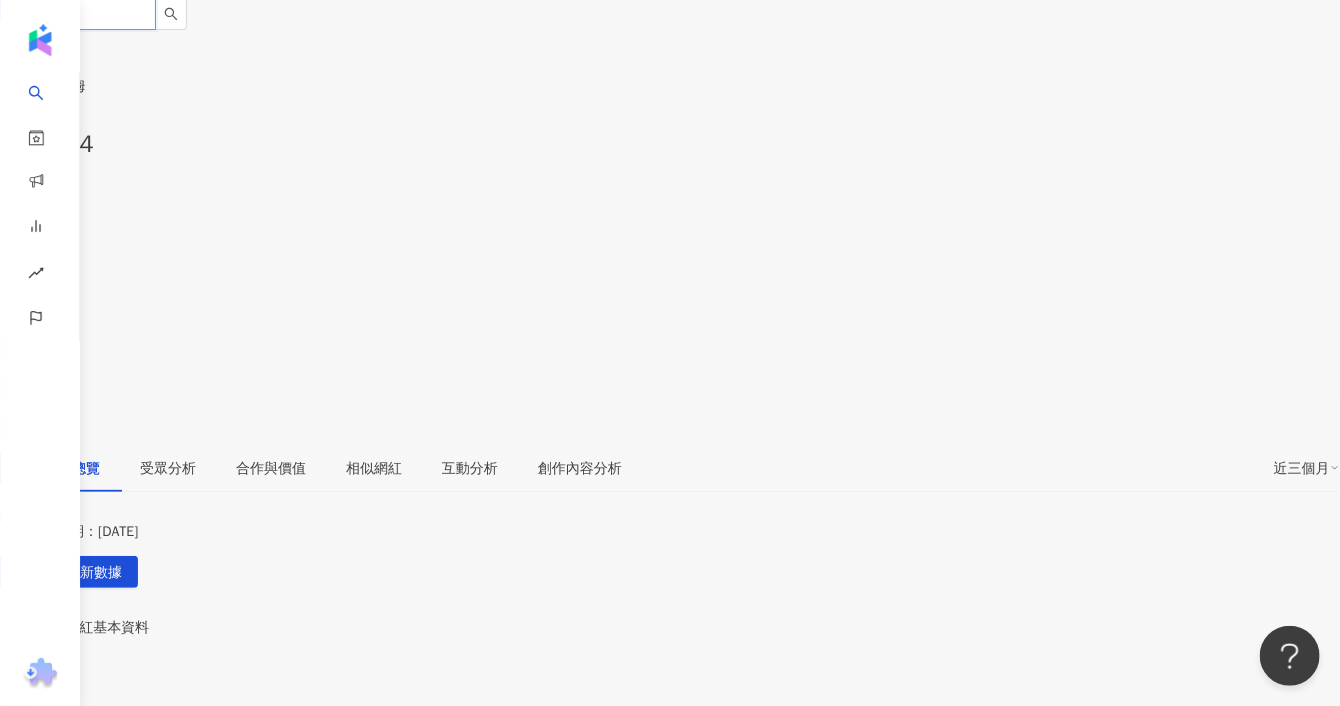 scroll, scrollTop: 0, scrollLeft: 0, axis: both 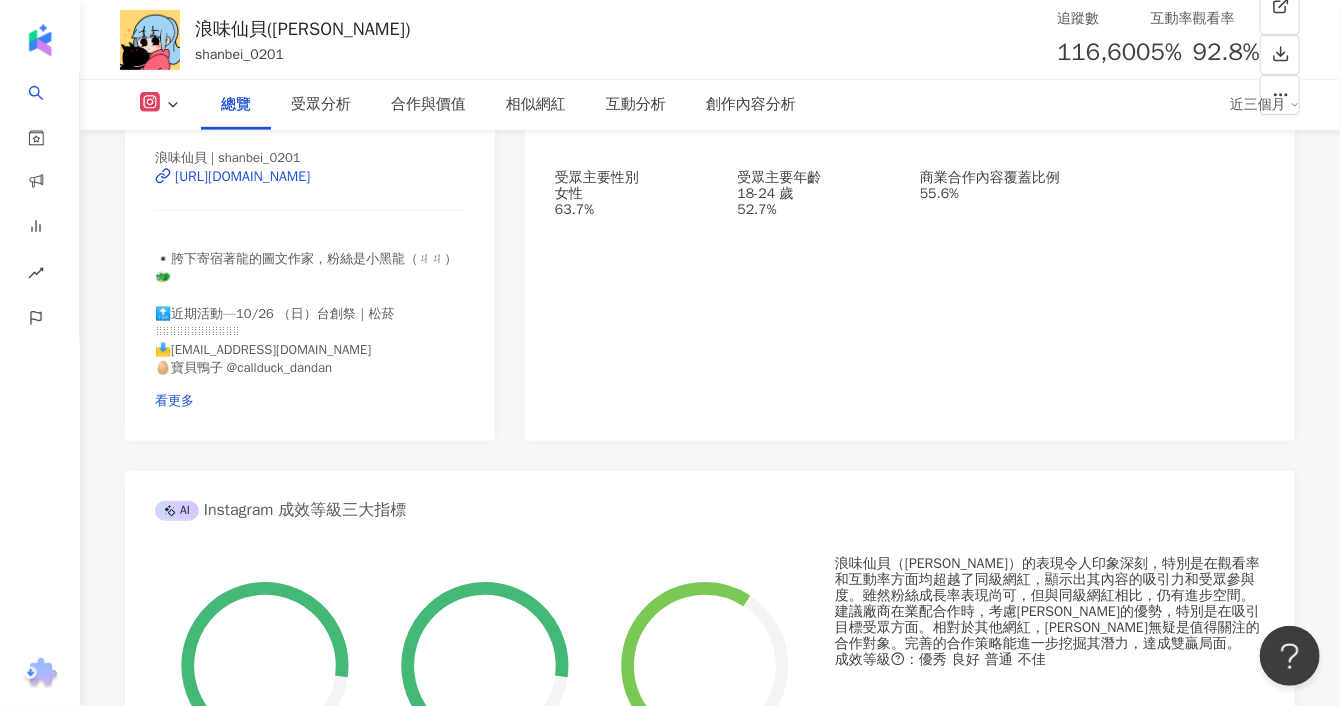 click 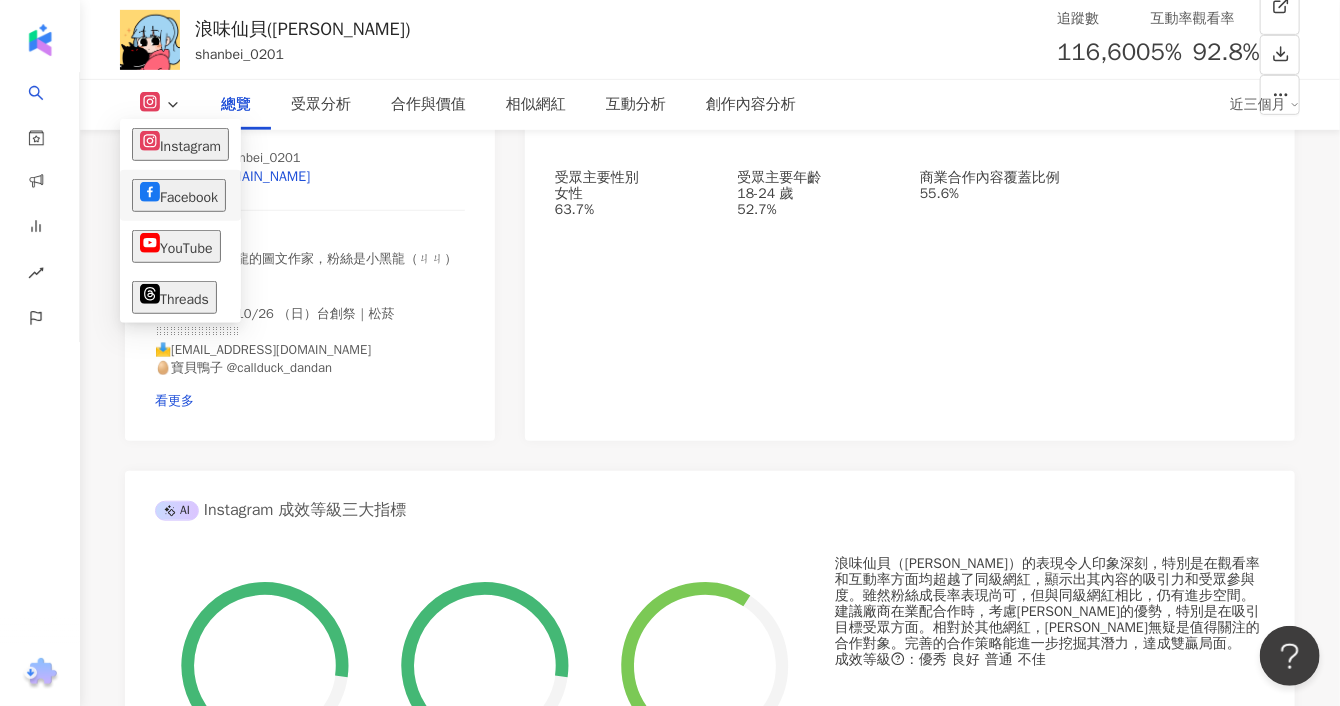 click on "Facebook" at bounding box center (179, 195) 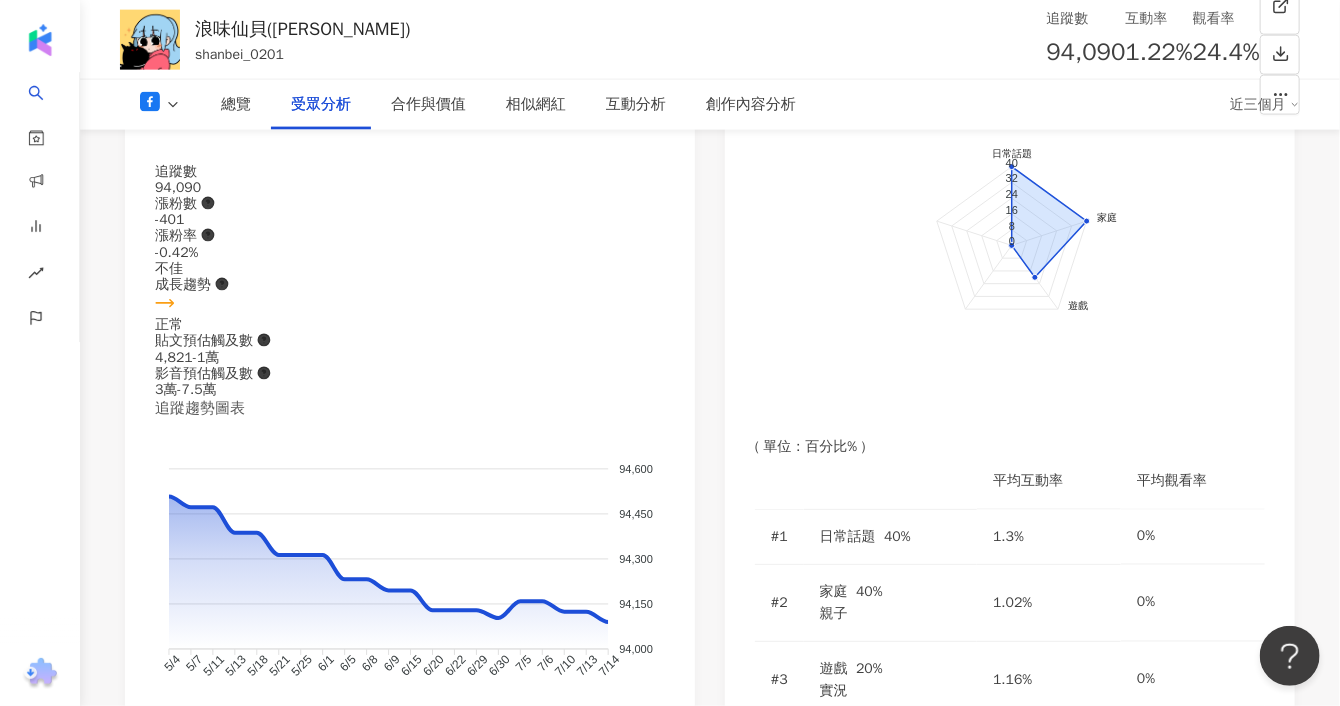 scroll, scrollTop: 1777, scrollLeft: 0, axis: vertical 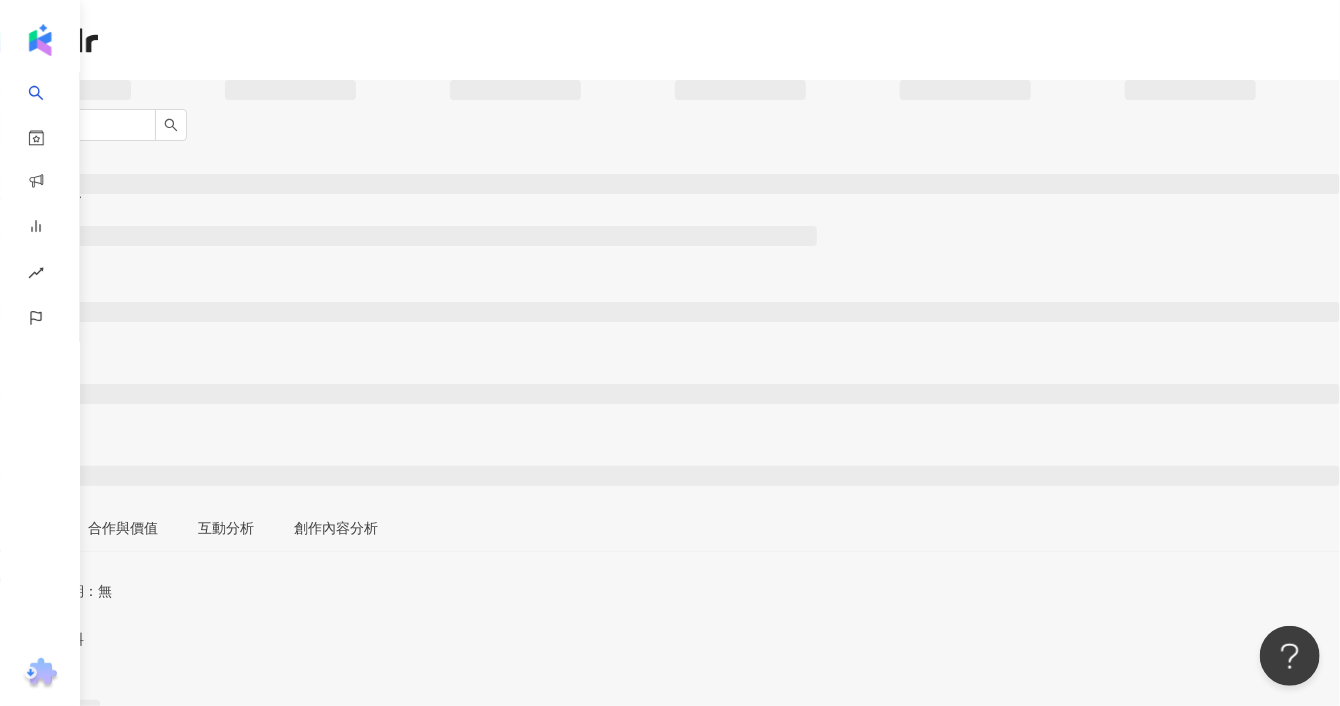 drag, startPoint x: 1050, startPoint y: 630, endPoint x: 881, endPoint y: 5, distance: 647.44574 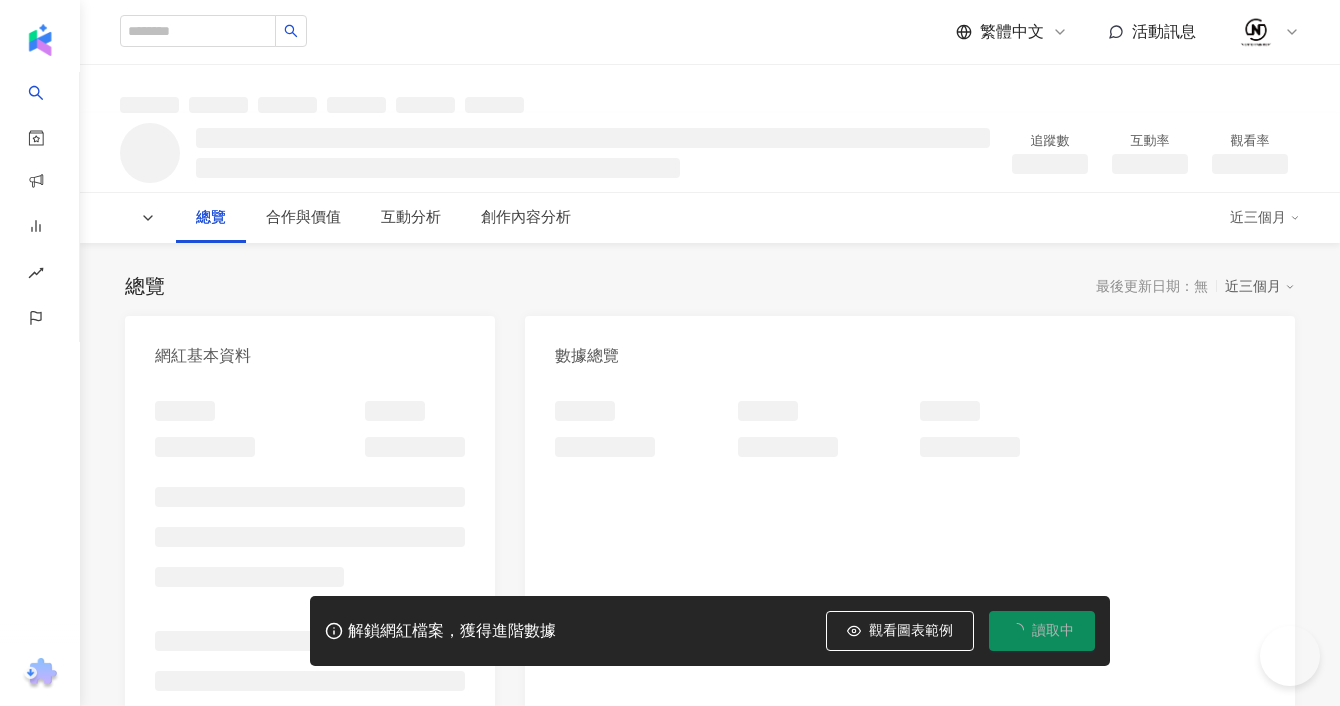 scroll, scrollTop: 0, scrollLeft: 0, axis: both 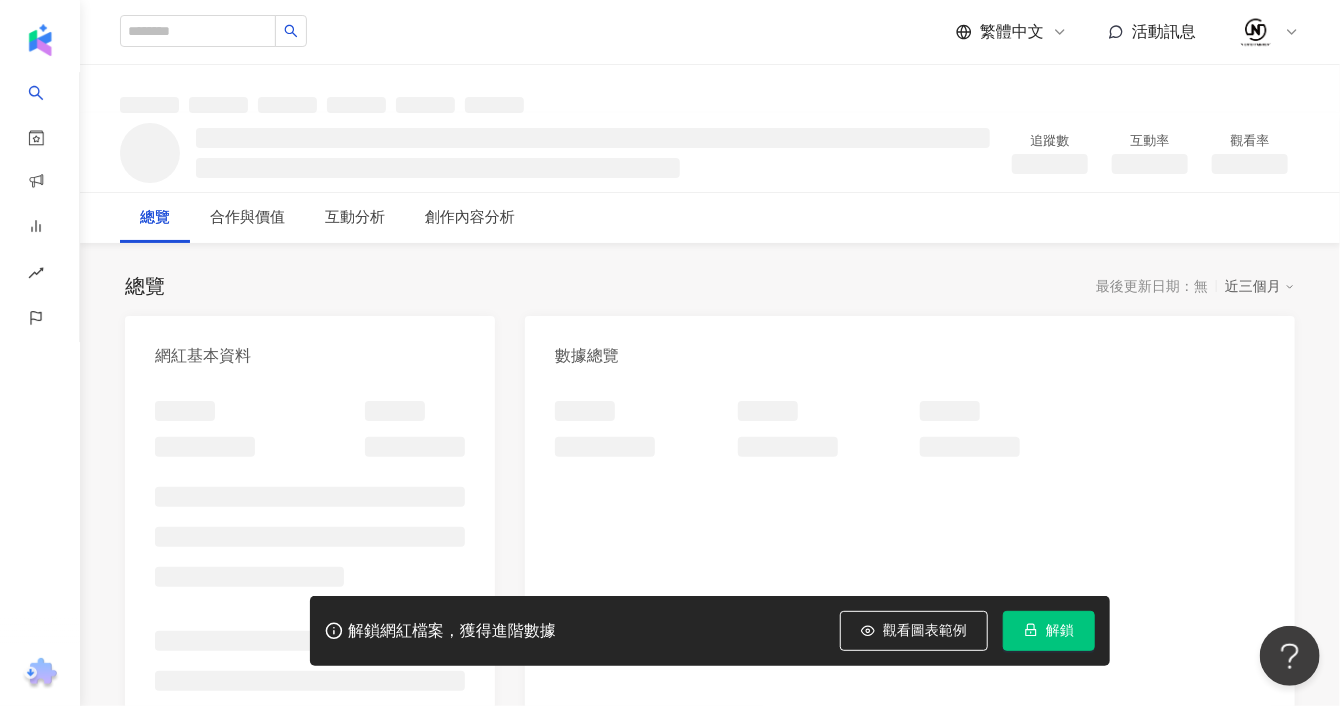 click on "解鎖" at bounding box center (1049, 631) 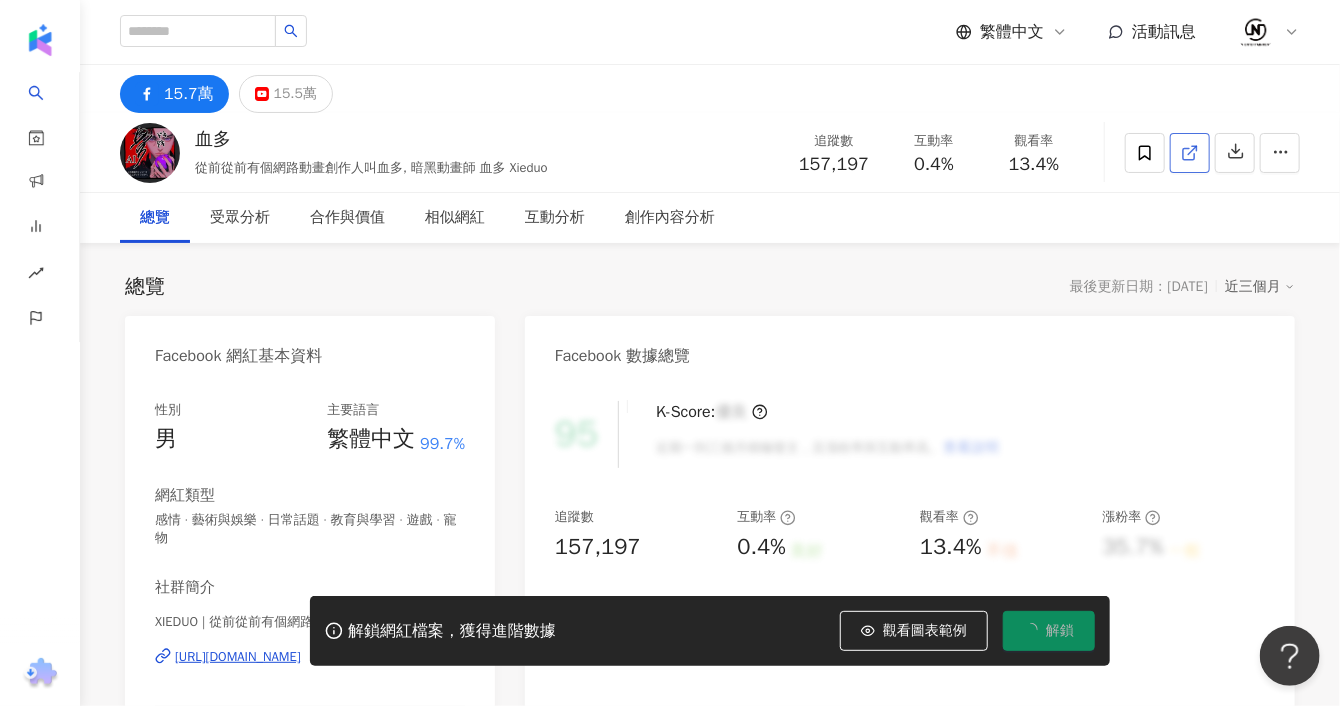 click 